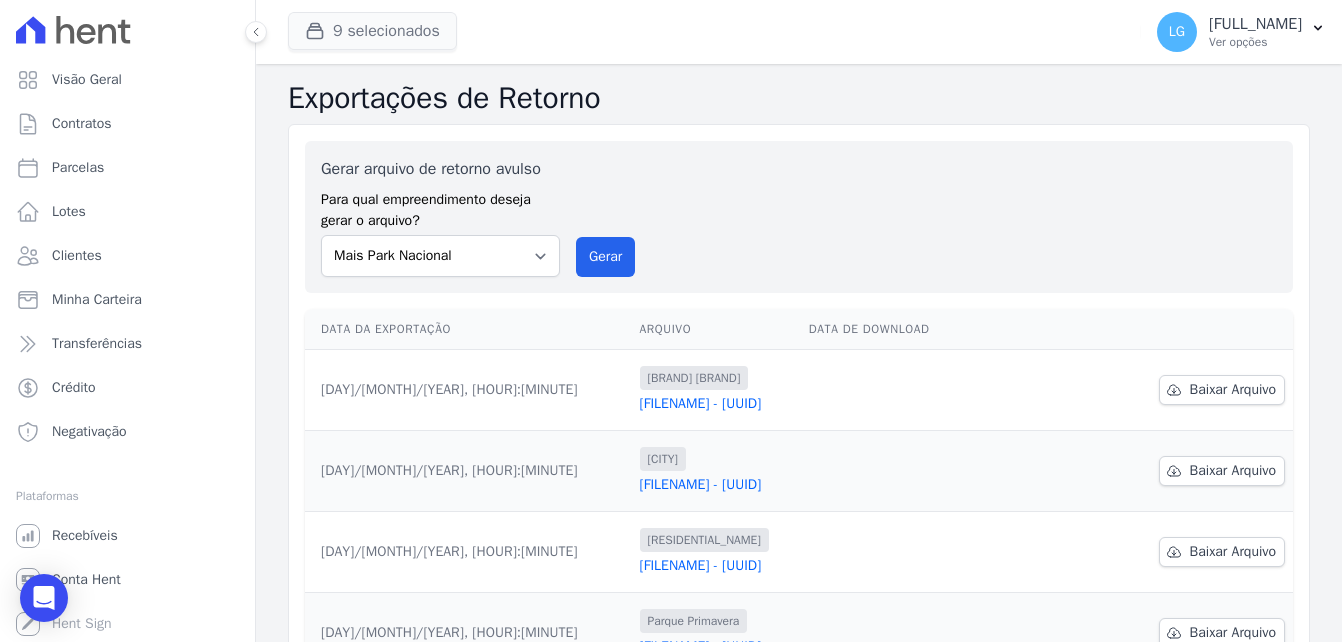 scroll, scrollTop: 0, scrollLeft: 0, axis: both 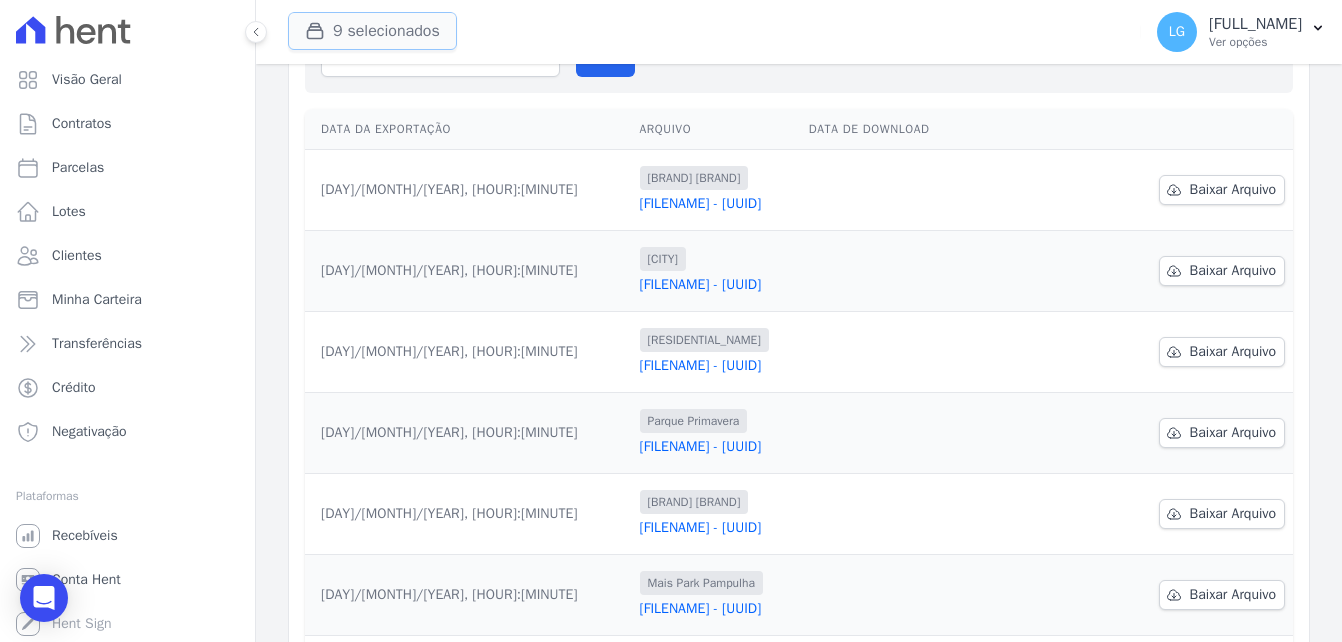 click on "9 selecionados" at bounding box center (372, 31) 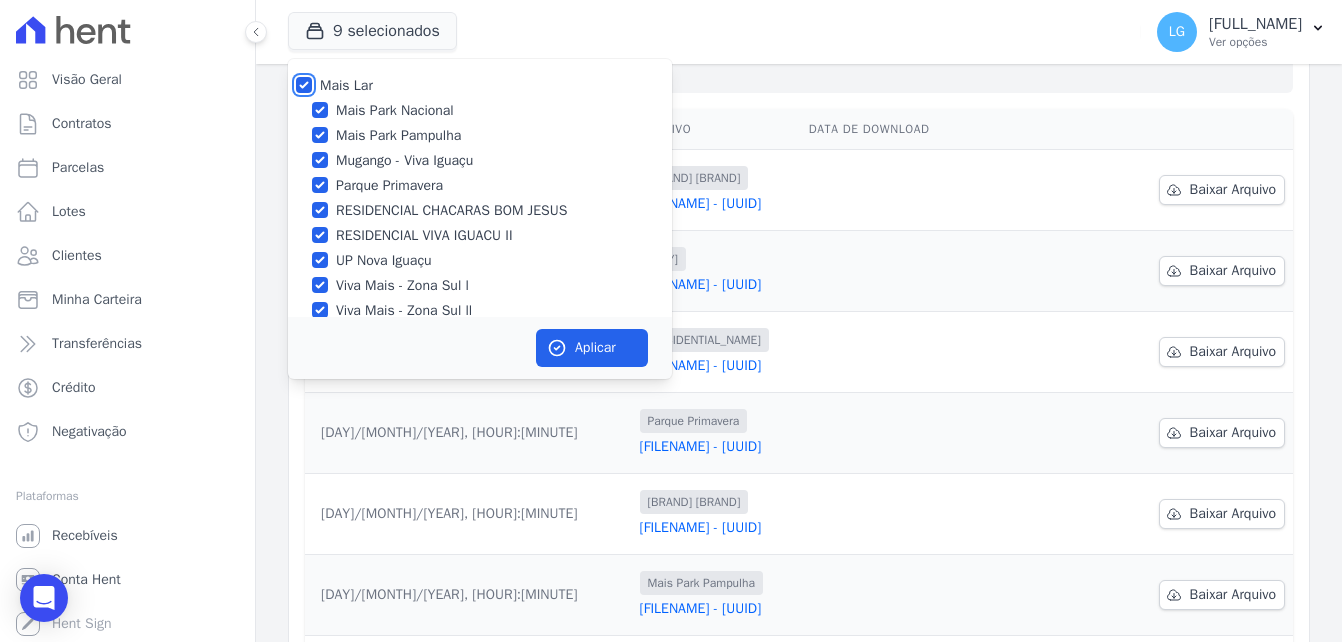 click on "Mais Lar" at bounding box center (304, 85) 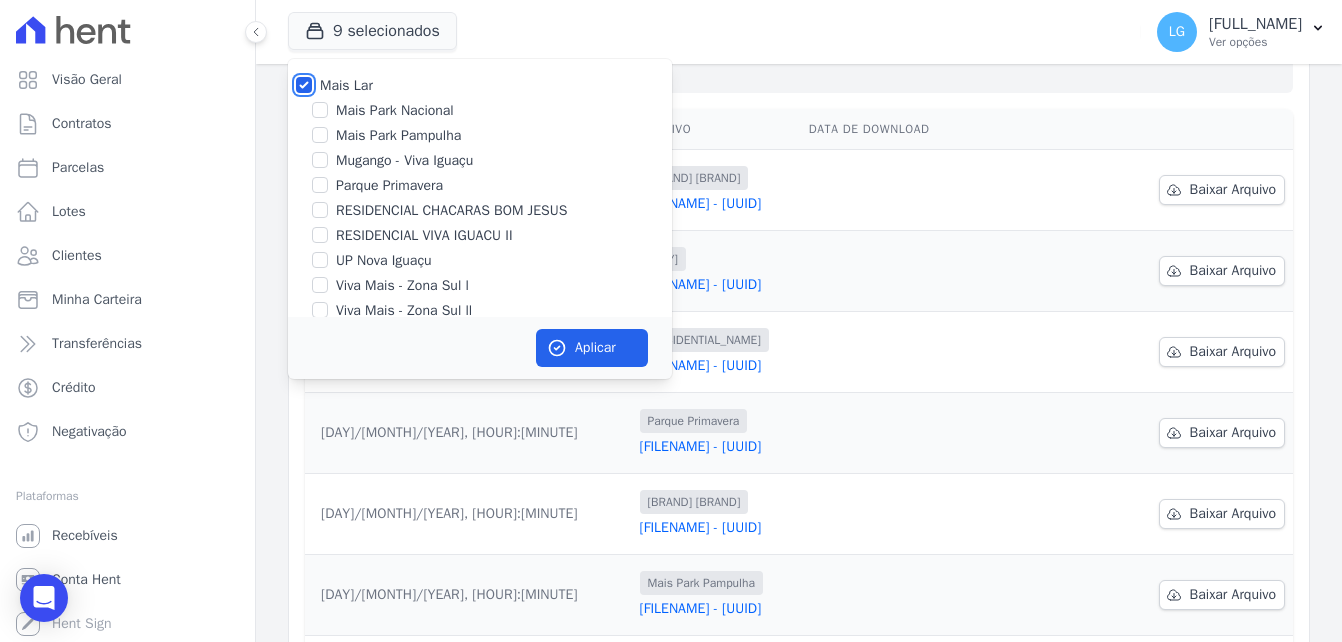checkbox on "false" 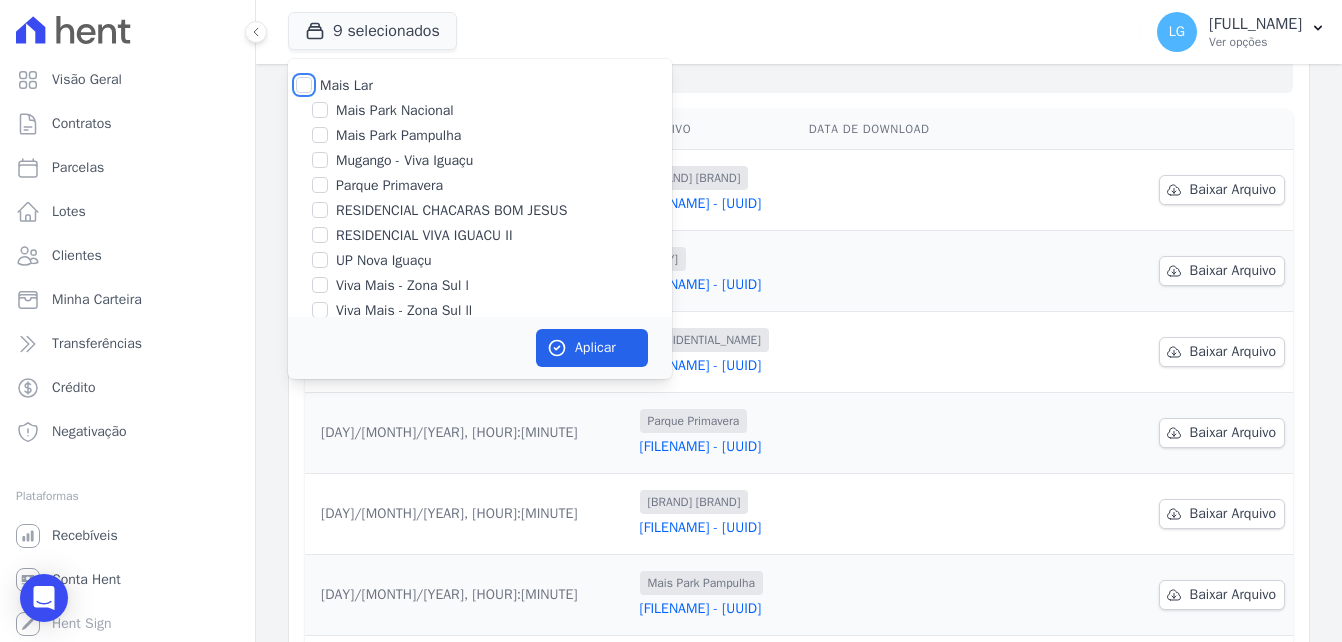 checkbox on "false" 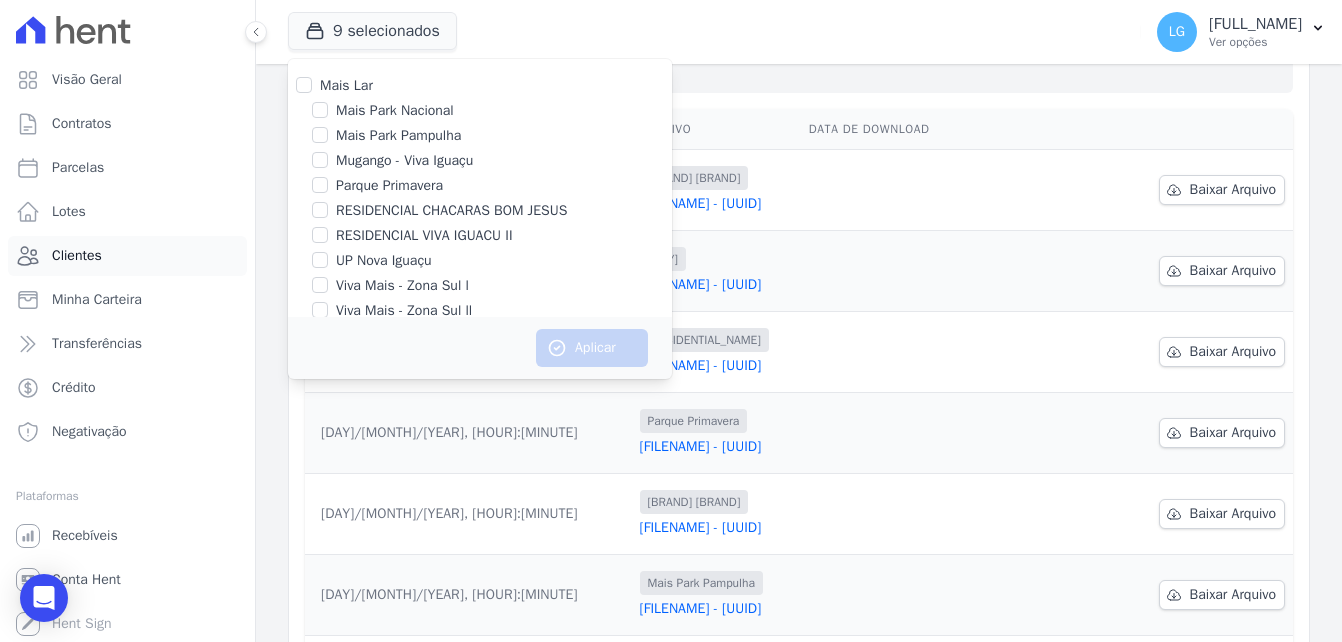click on "Clientes" at bounding box center (127, 256) 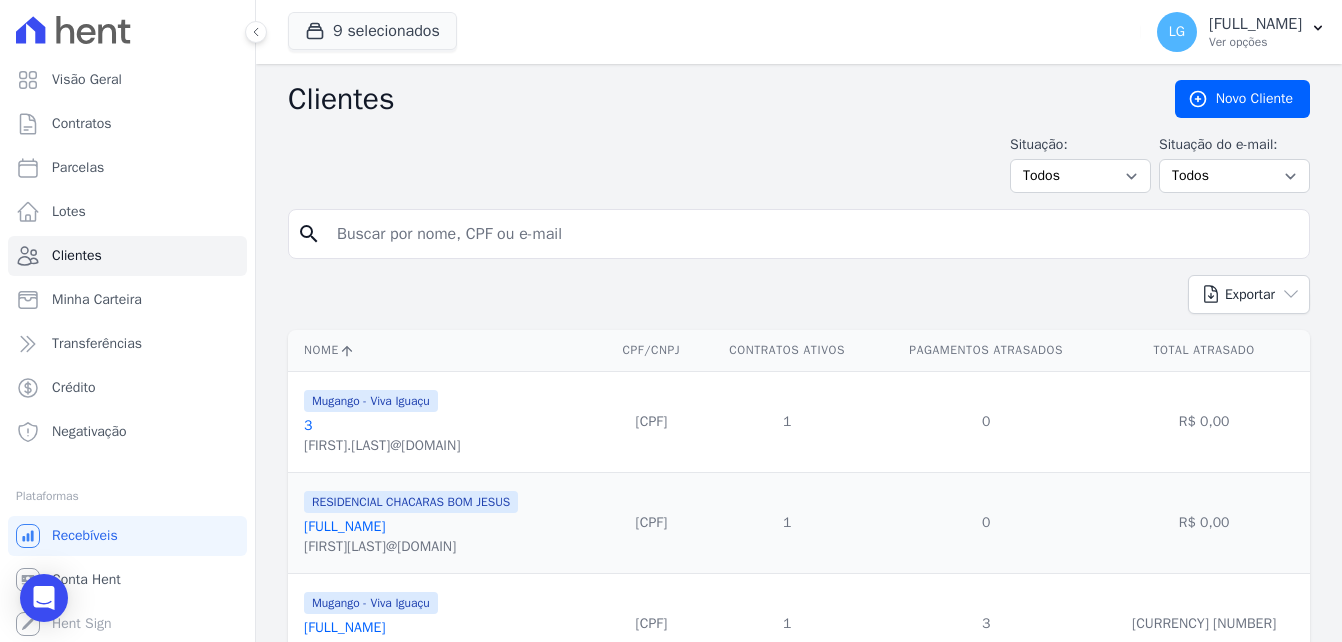 click on "[FULL_NAME]" at bounding box center (344, 526) 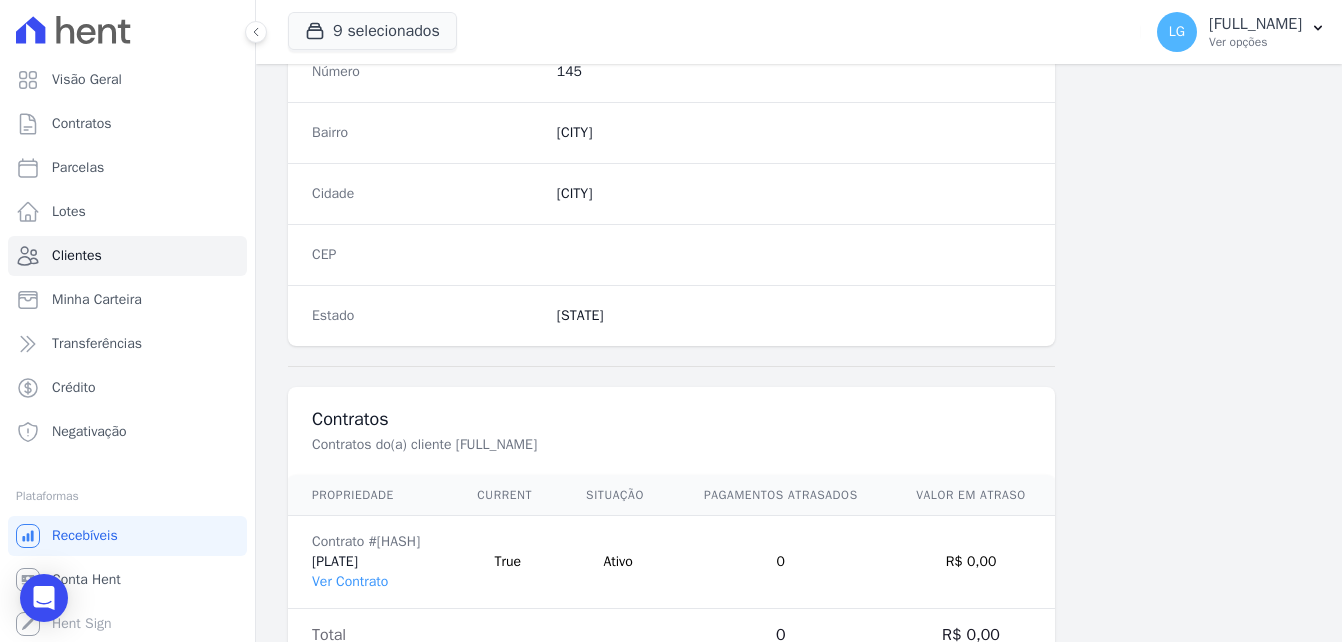 scroll, scrollTop: 1245, scrollLeft: 0, axis: vertical 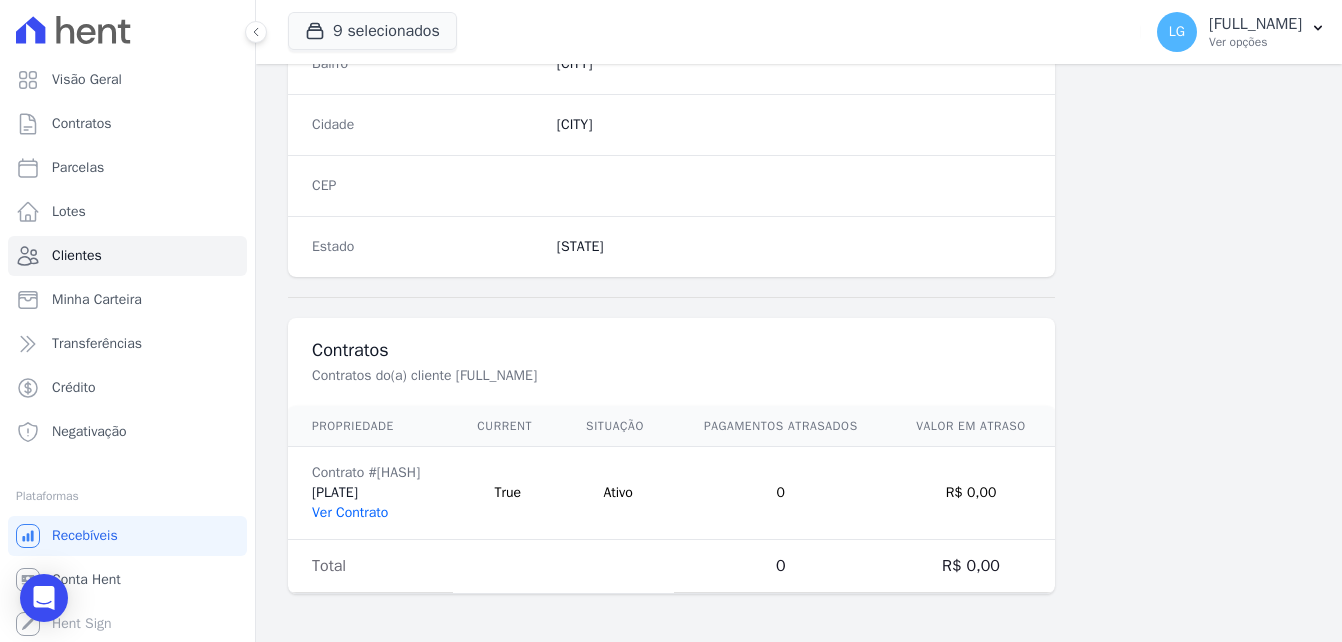 click on "Ver Contrato" at bounding box center (350, 512) 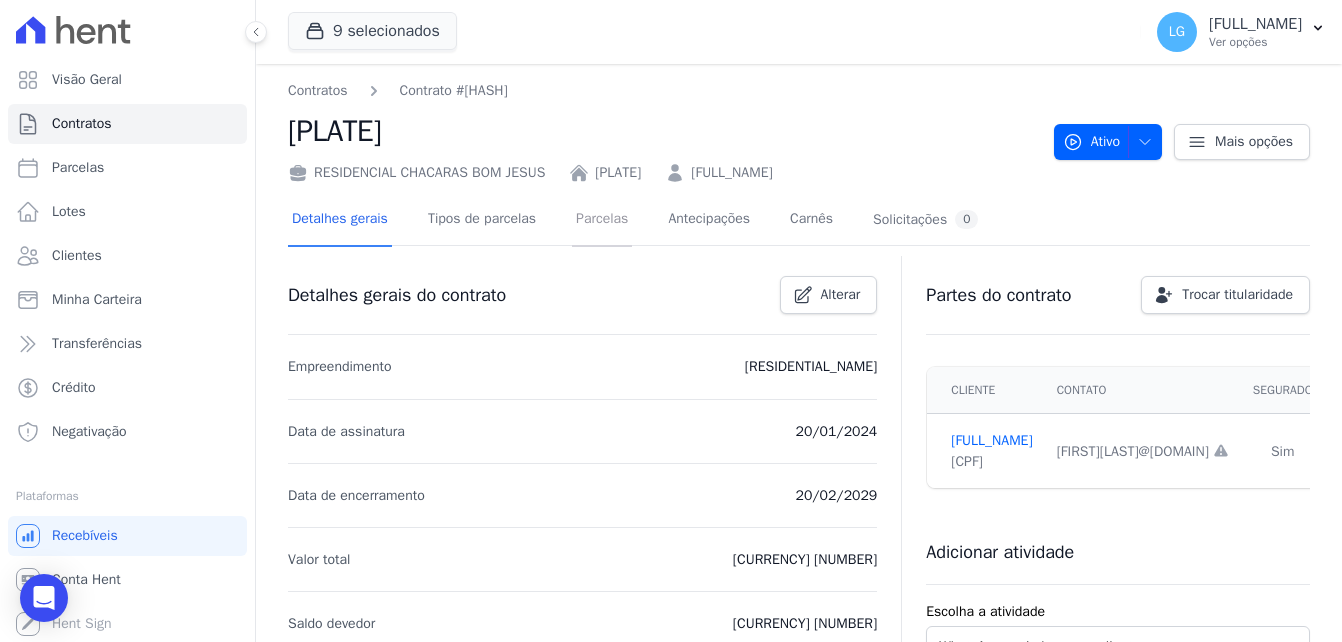 click on "Parcelas" at bounding box center [602, 220] 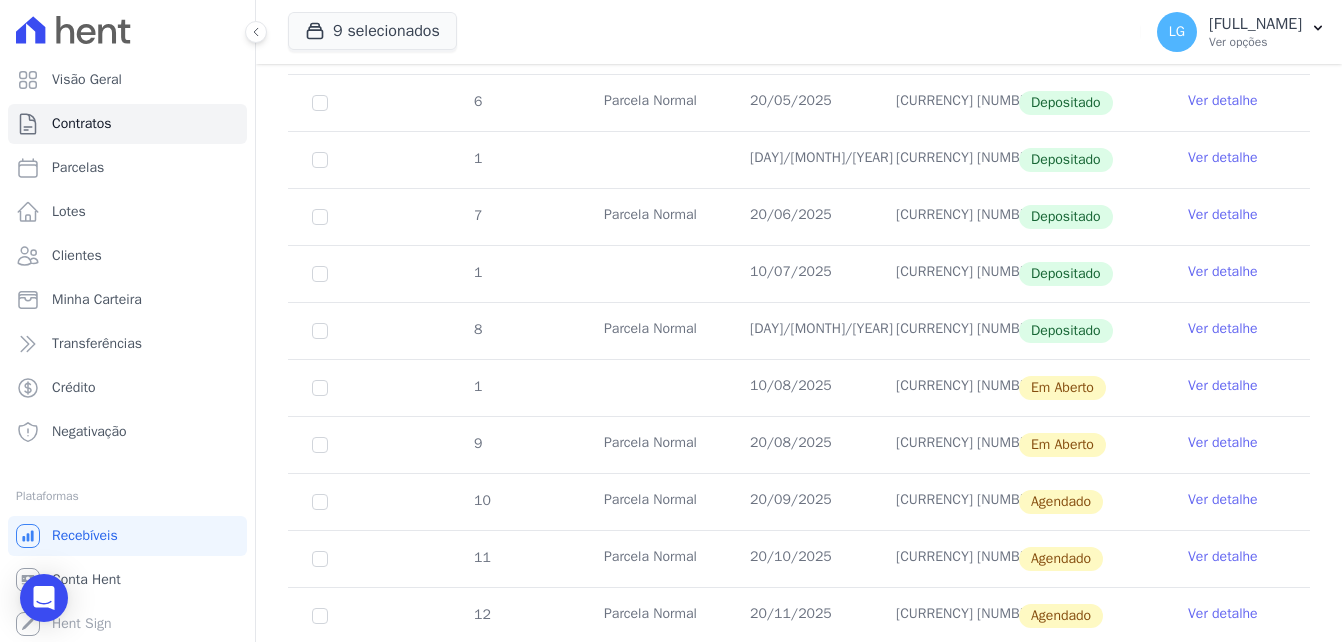 scroll, scrollTop: 900, scrollLeft: 0, axis: vertical 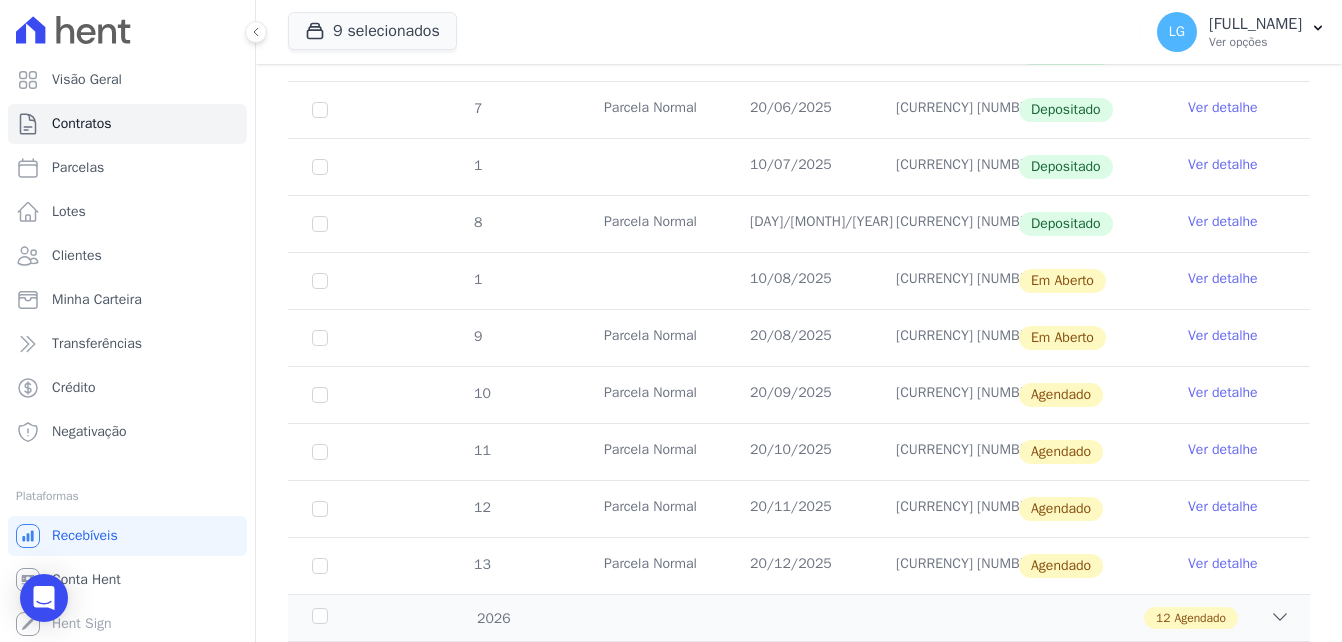 click on "Ver detalhe" at bounding box center [1223, 222] 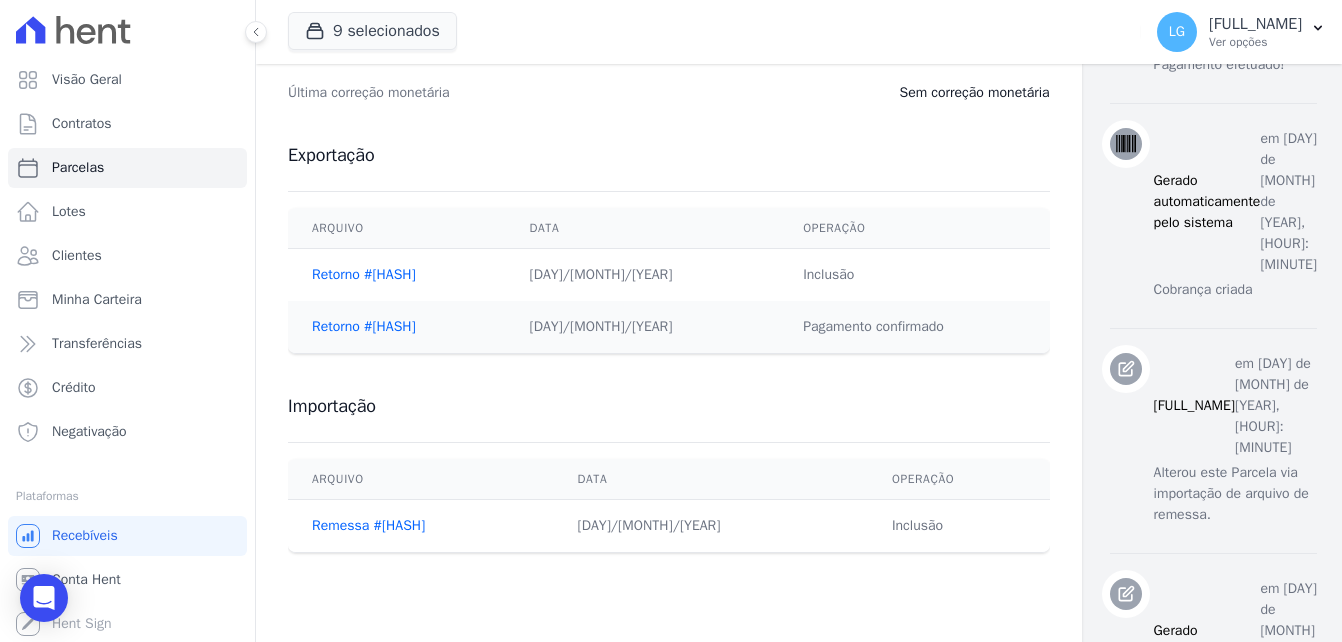 scroll, scrollTop: 1000, scrollLeft: 0, axis: vertical 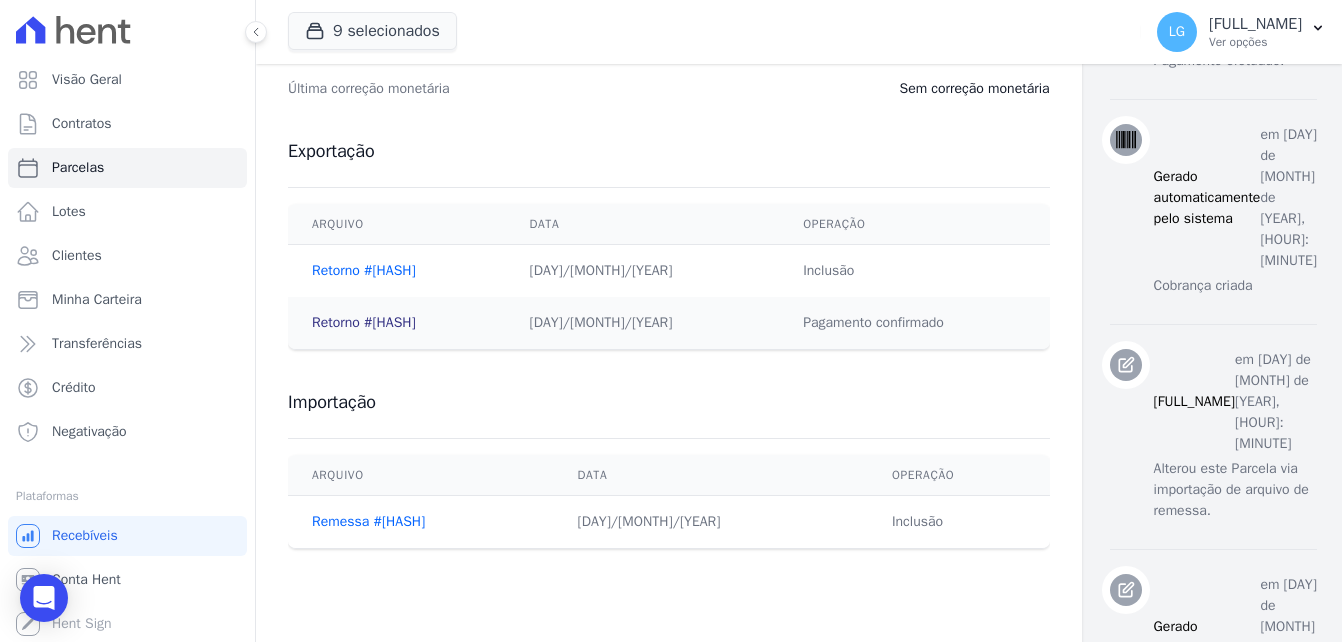 click on "Retorno #[HASH]" at bounding box center [364, 322] 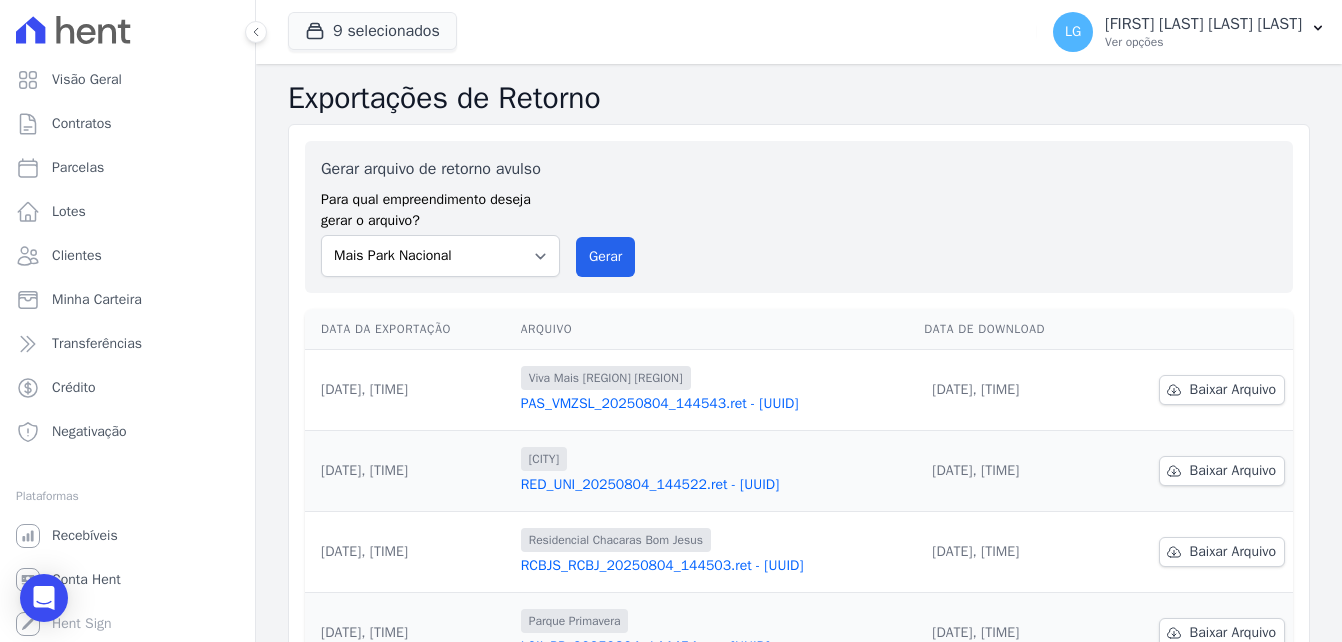 scroll, scrollTop: 0, scrollLeft: 0, axis: both 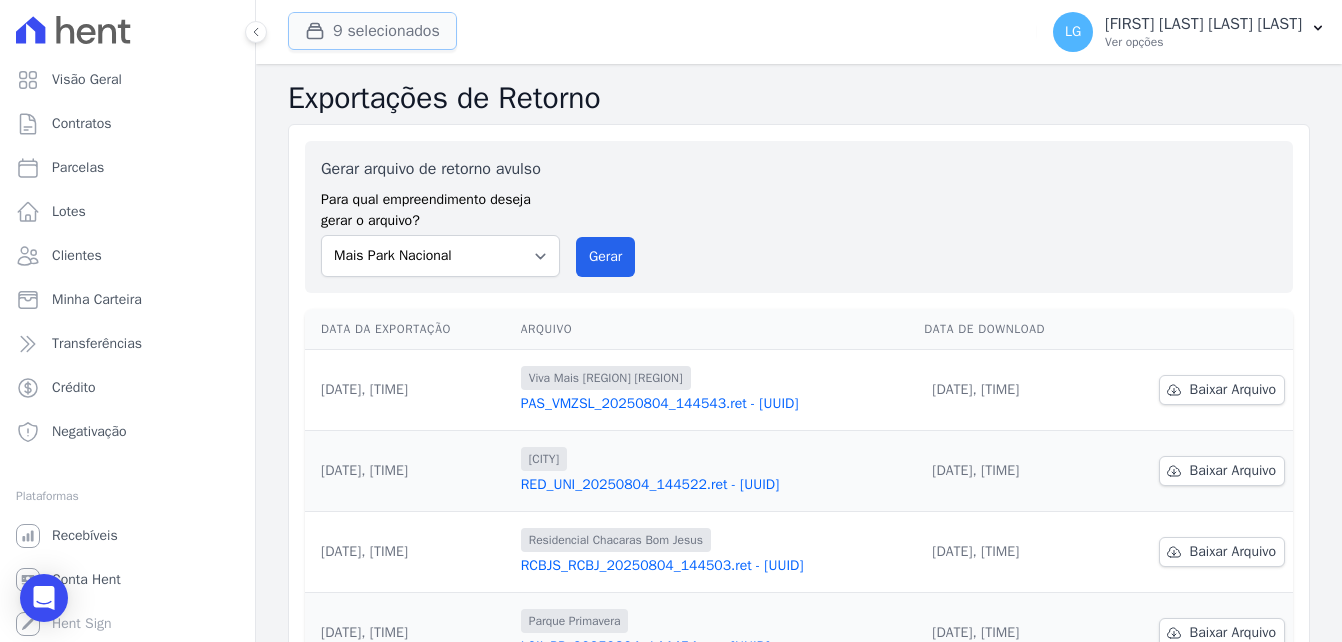 click 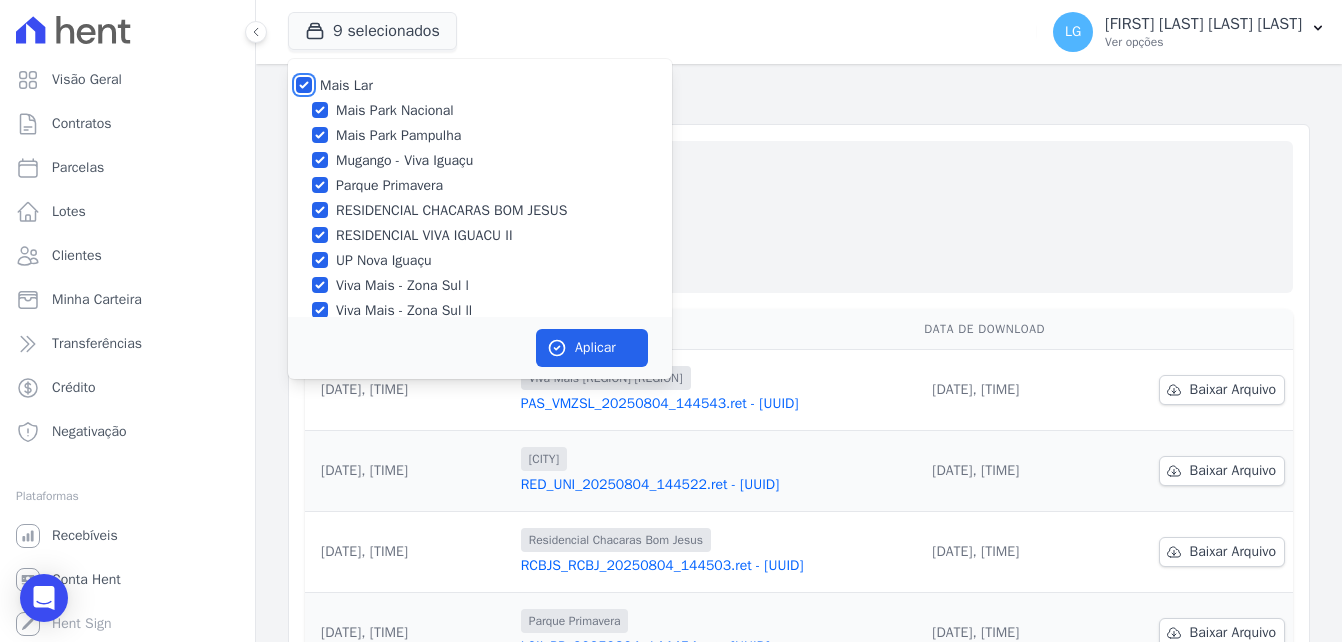 click on "Mais Lar" at bounding box center (304, 85) 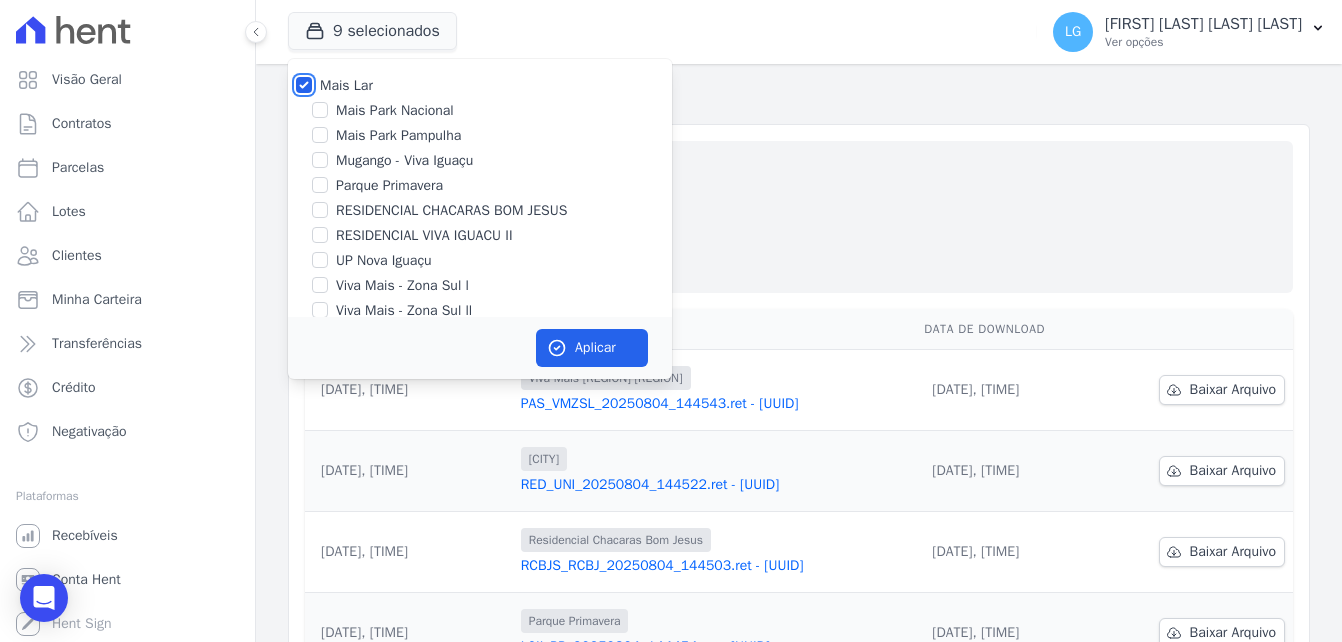 checkbox on "false" 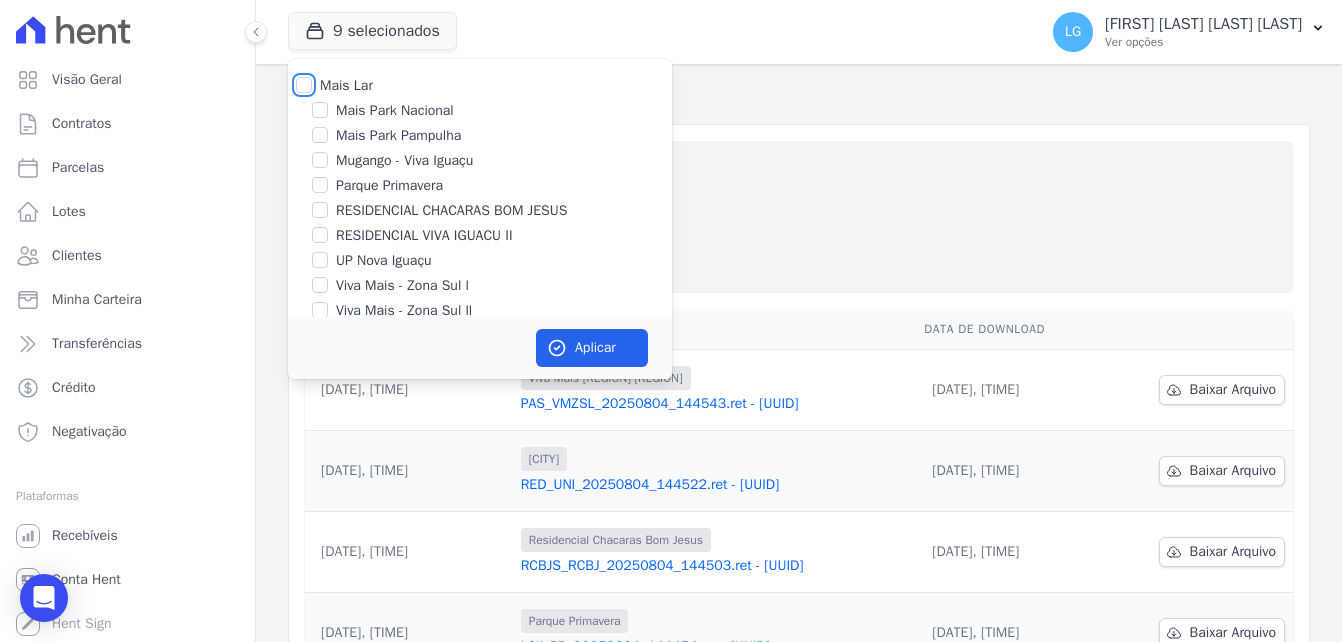 checkbox on "false" 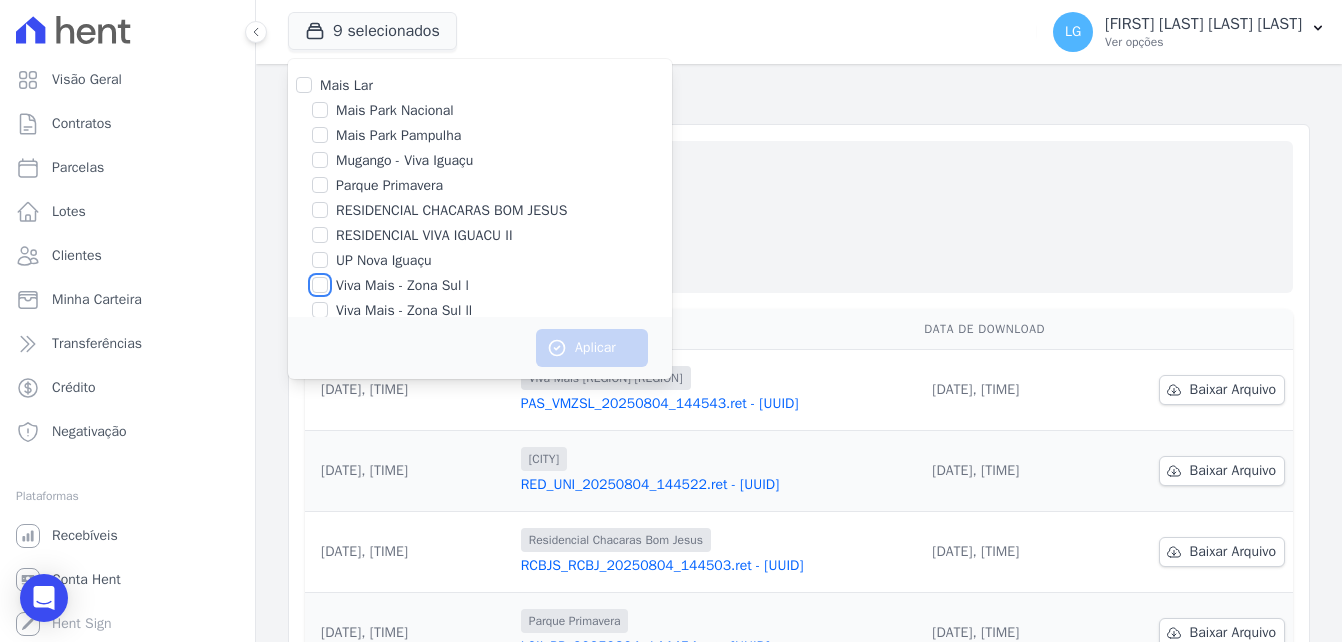 click on "Viva Mais - Zona Sul l" at bounding box center (320, 285) 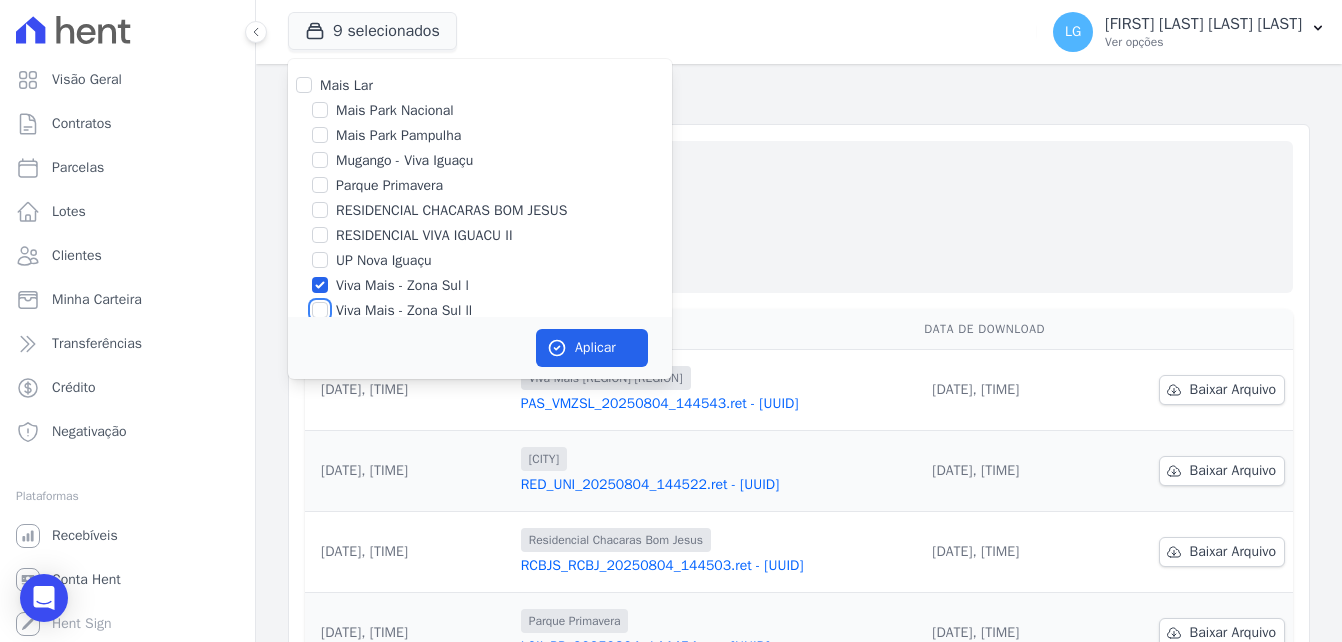 click on "Viva Mais - Zona Sul ll" at bounding box center [320, 310] 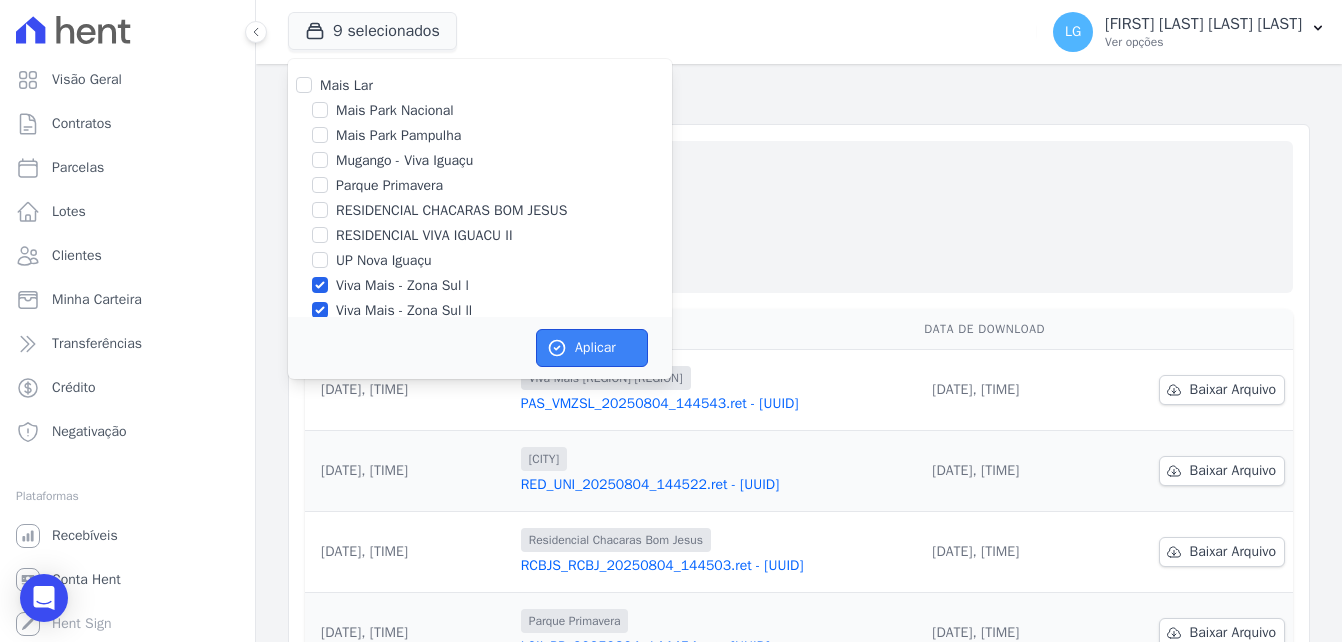 click on "Aplicar" at bounding box center [592, 348] 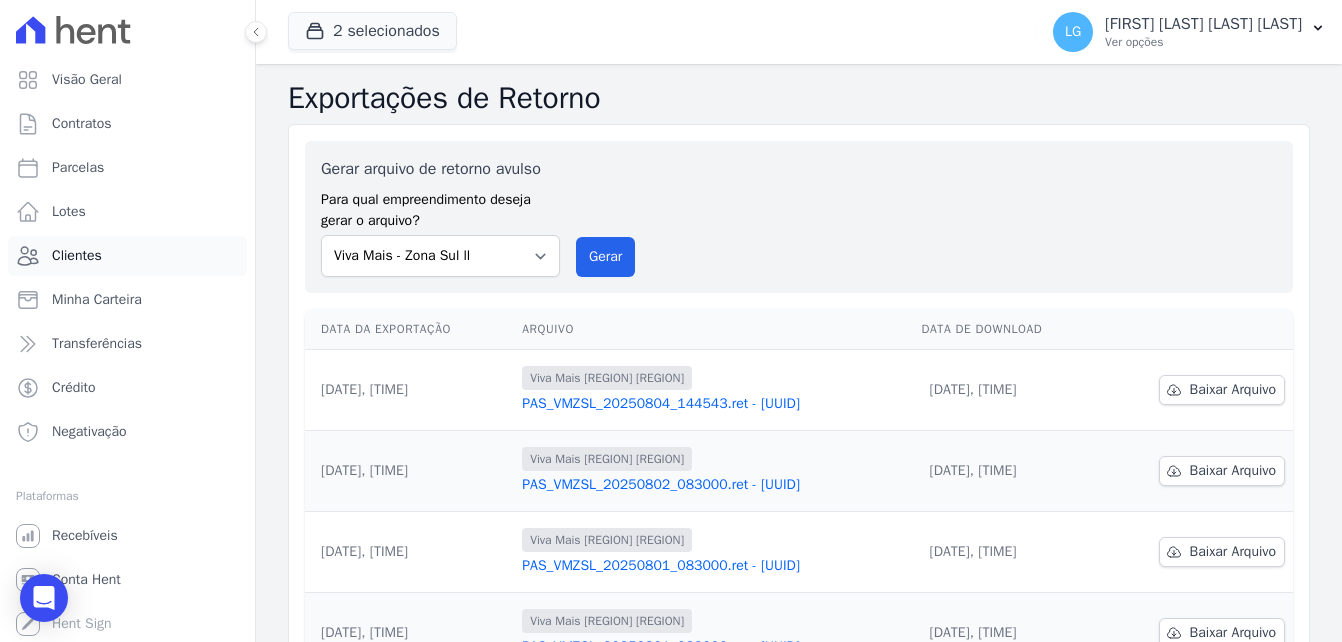 click on "Clientes" at bounding box center (77, 256) 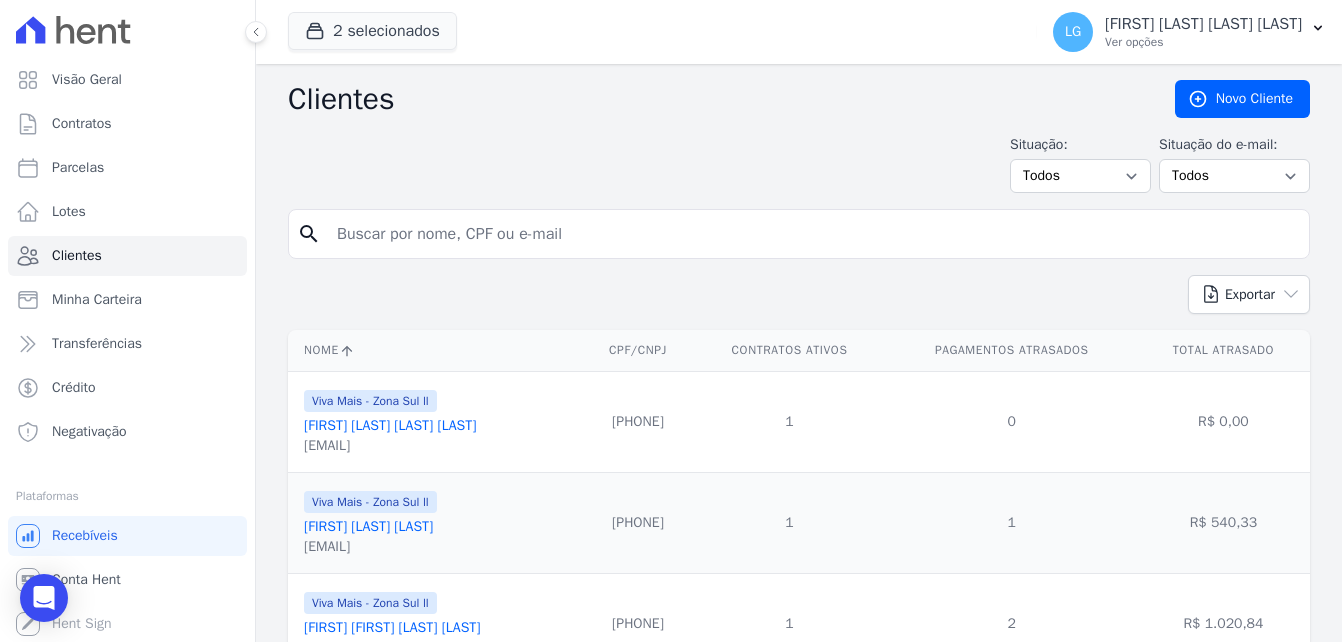 click at bounding box center (813, 234) 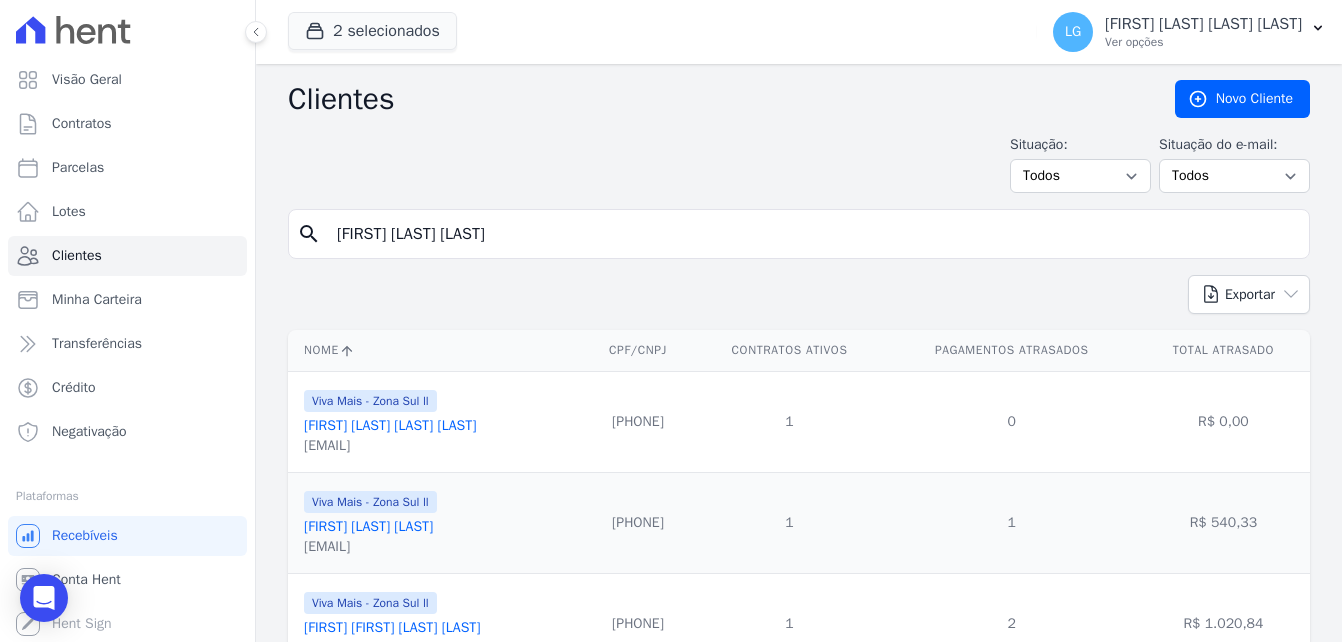 type on "Bianca Almeida Pedroso" 